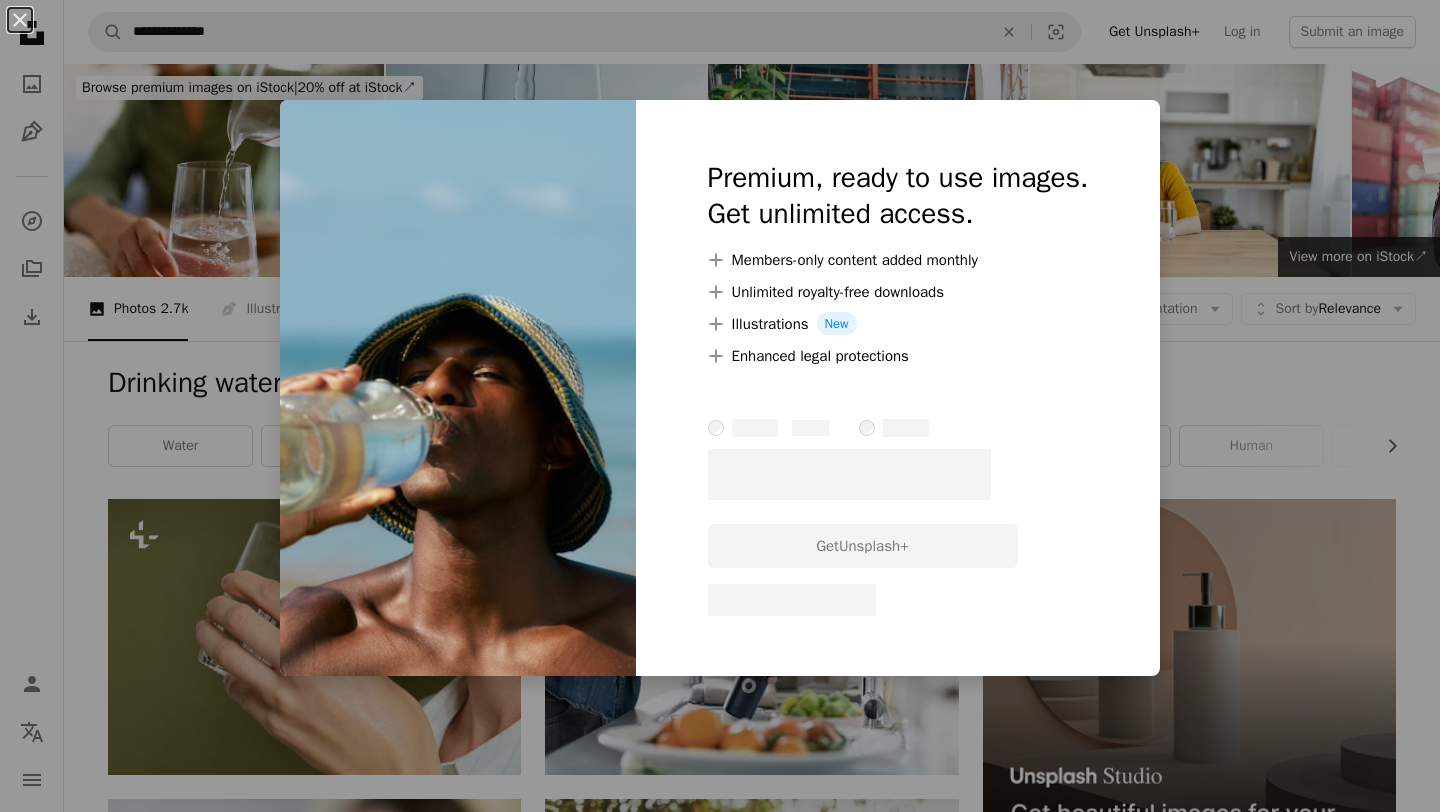 scroll, scrollTop: 5340, scrollLeft: 0, axis: vertical 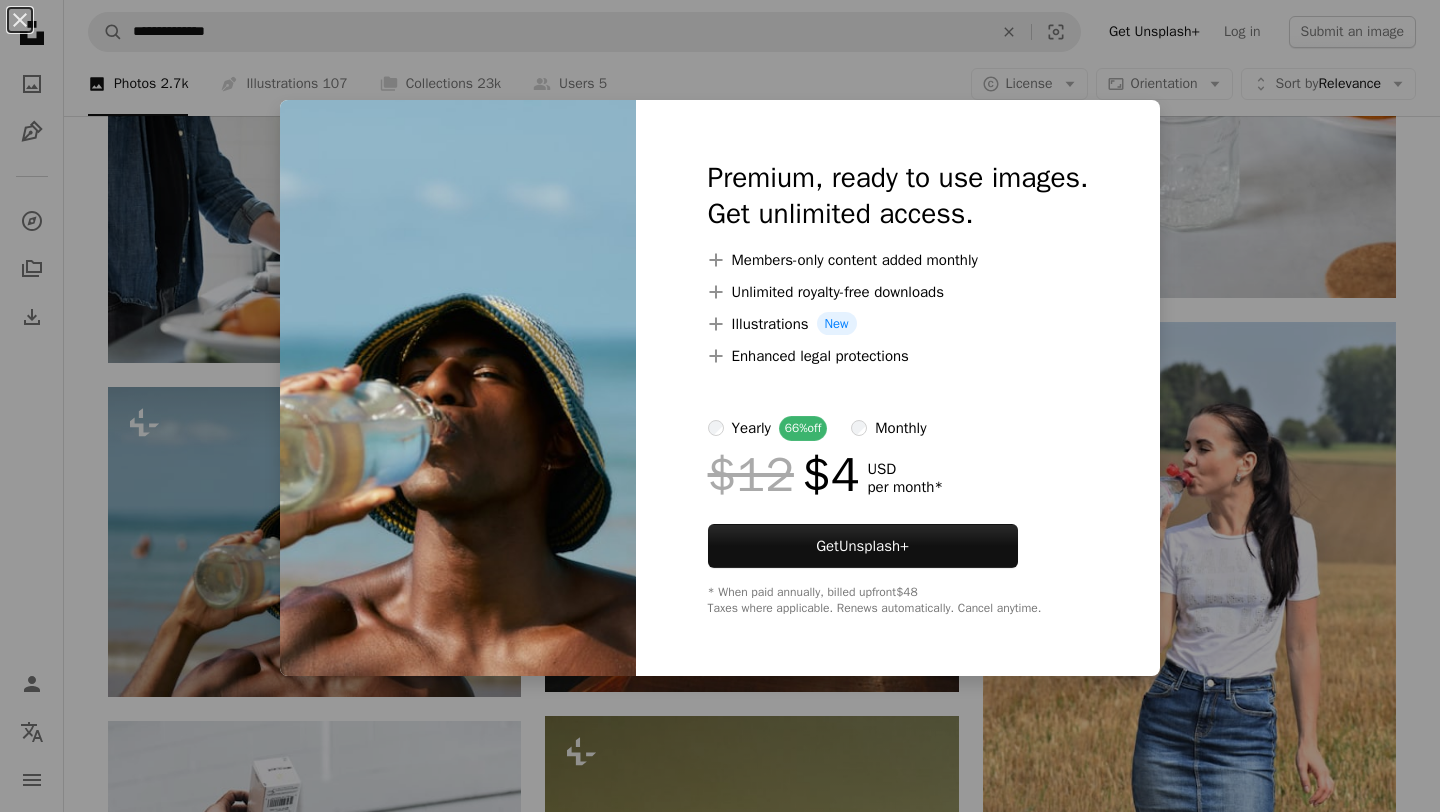 click on "An X shape Premium, ready to use images. Get unlimited access. A plus sign Members-only content added monthly A plus sign Unlimited royalty-free downloads A plus sign Illustrations  New A plus sign Enhanced legal protections yearly 66%  off monthly $12   $4 USD per month * Get  Unsplash+ * When paid annually, billed upfront  $48 Taxes where applicable. Renews automatically. Cancel anytime." at bounding box center (720, 406) 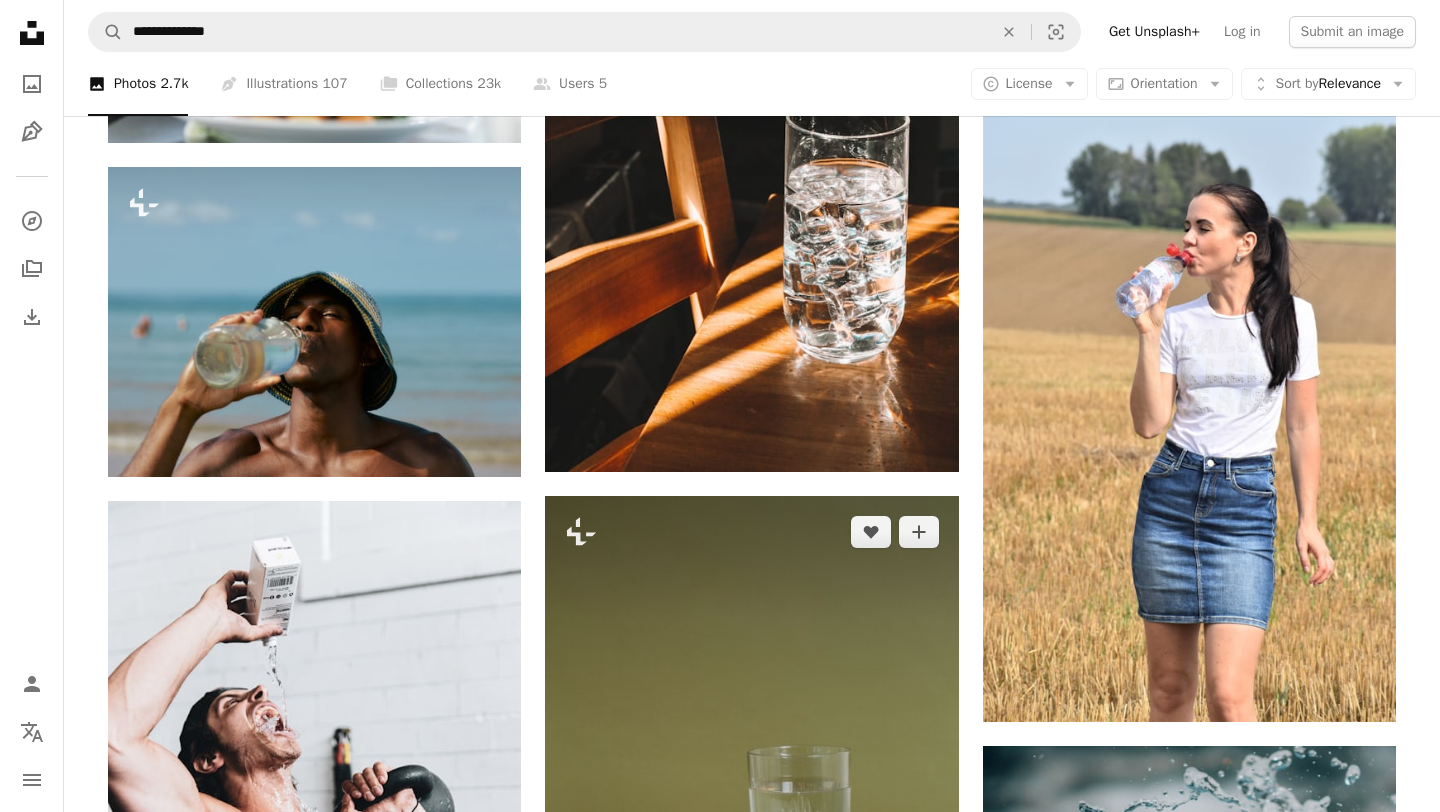 scroll, scrollTop: 5538, scrollLeft: 0, axis: vertical 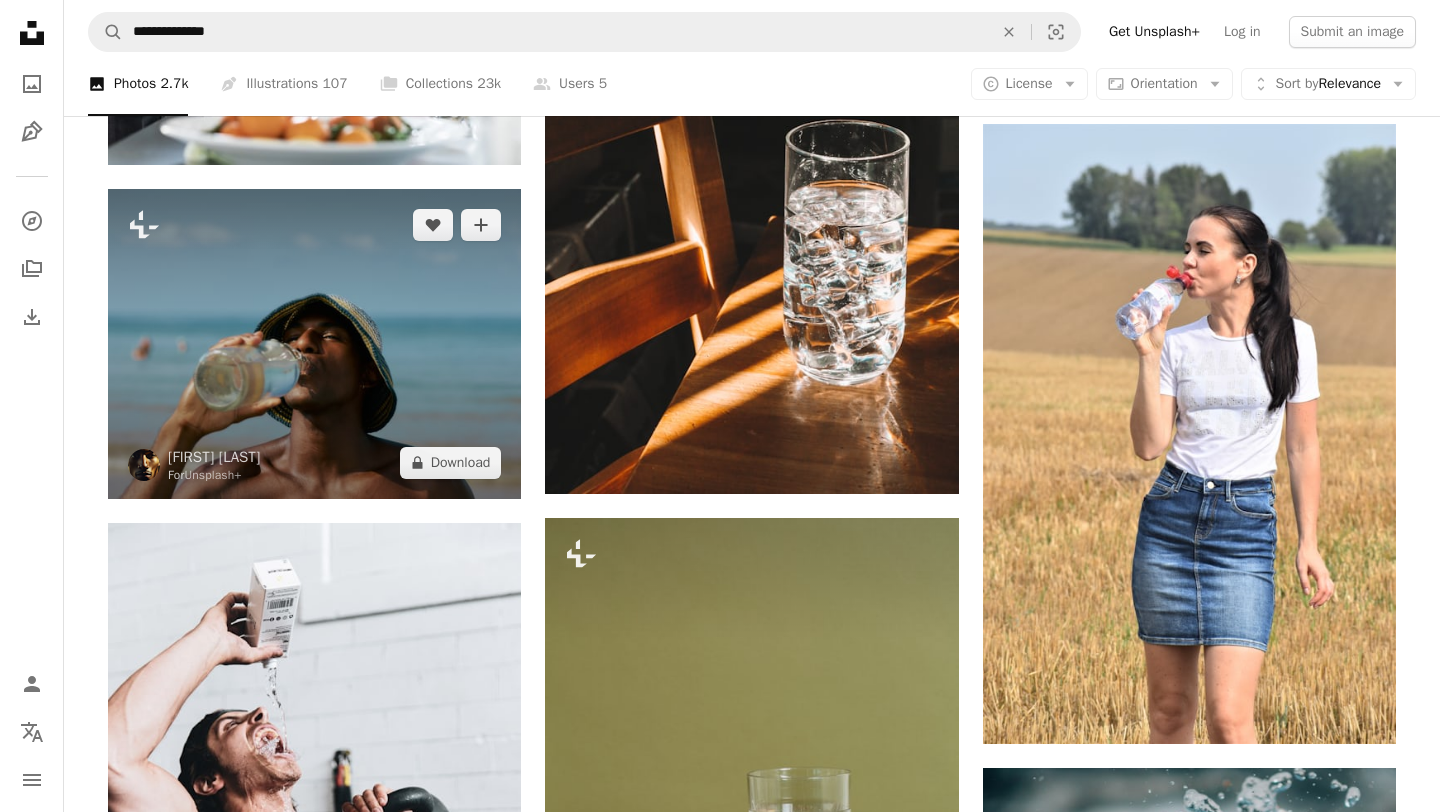 click at bounding box center (314, 344) 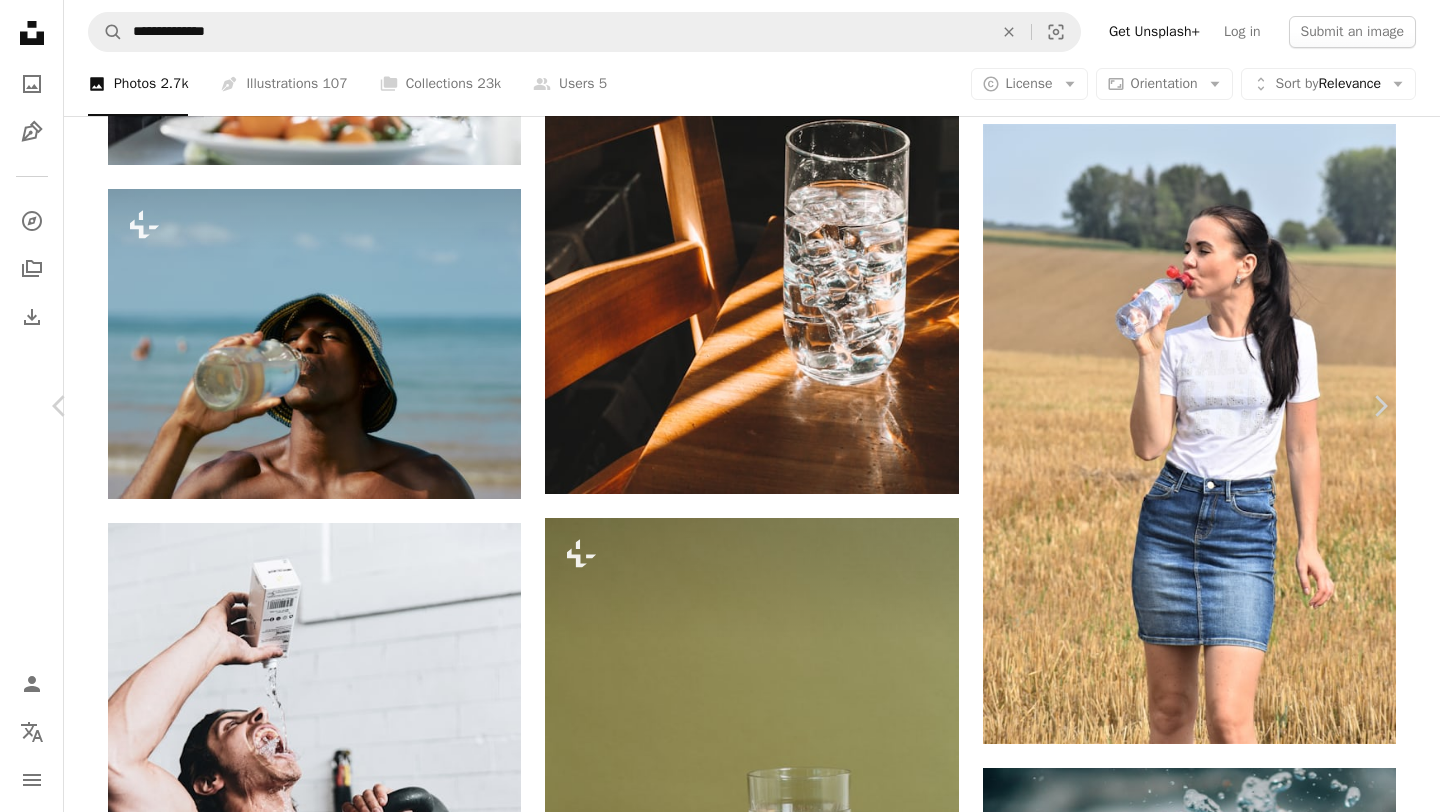 scroll, scrollTop: 882, scrollLeft: 0, axis: vertical 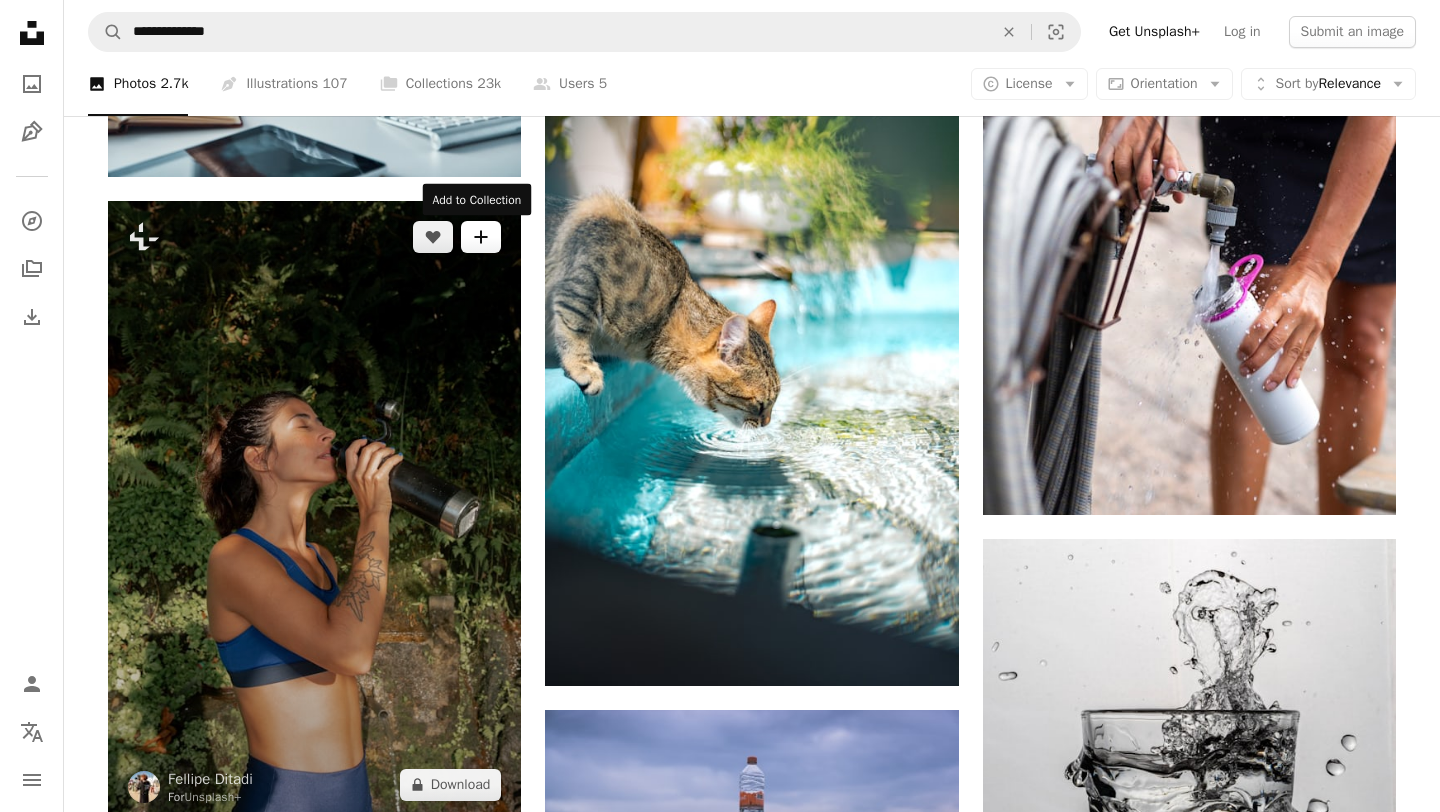 click on "A plus sign" 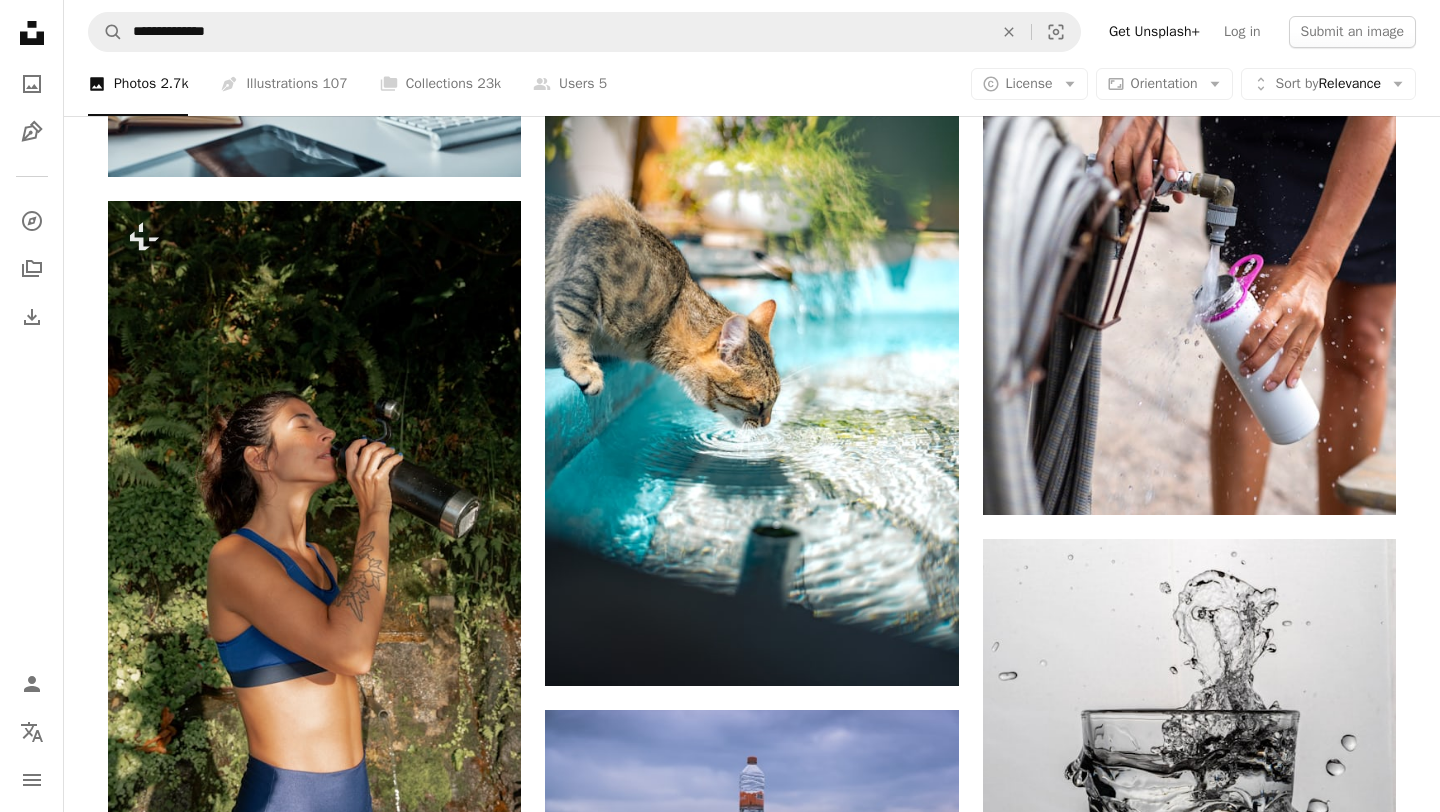 click on "An X shape Join Unsplash Already have an account?  Login First name Last name Email Username  (only letters, numbers and underscores) Password  (min. 8 char) Join By joining, you agree to the  Terms  and  Privacy Policy ." at bounding box center [720, 67428] 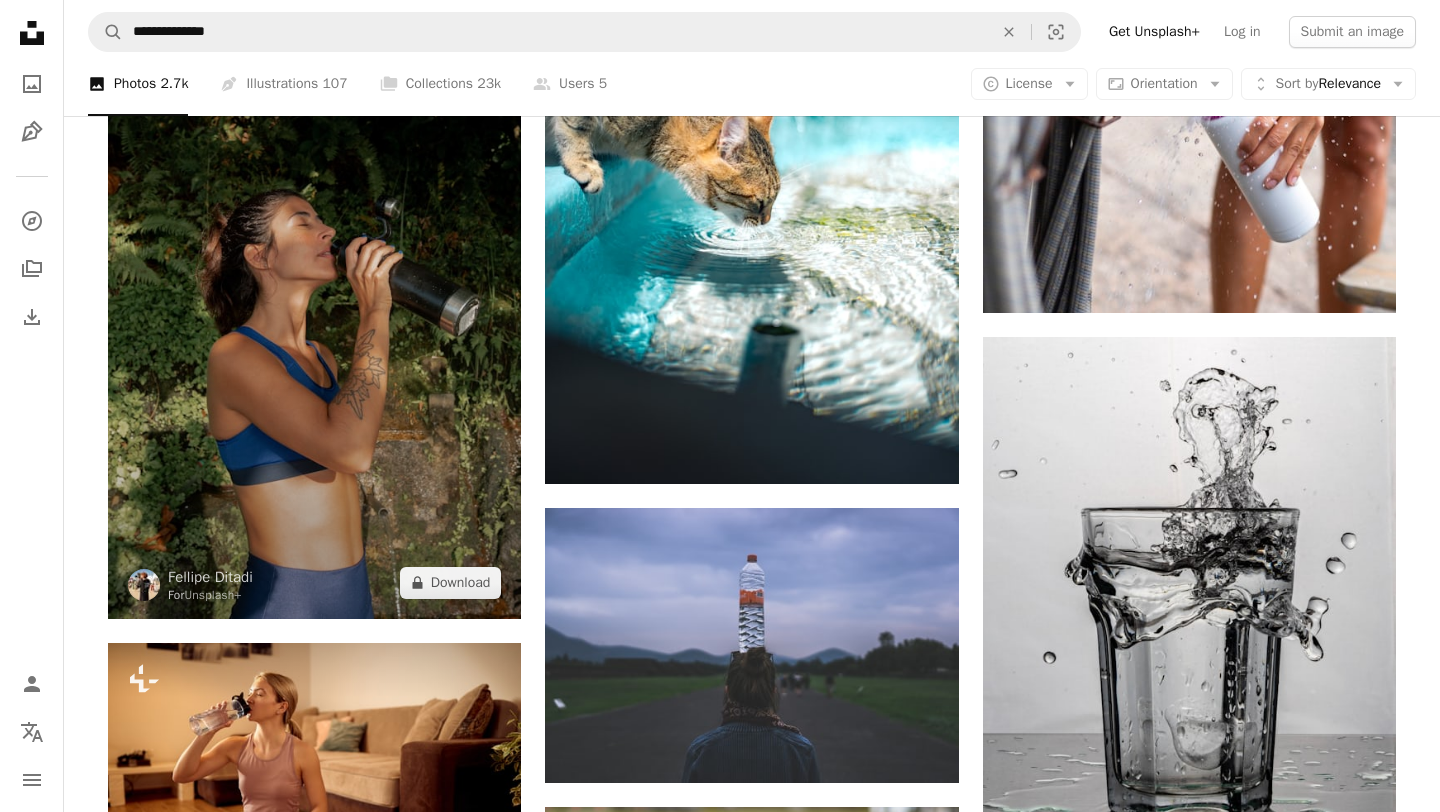 scroll, scrollTop: 7996, scrollLeft: 0, axis: vertical 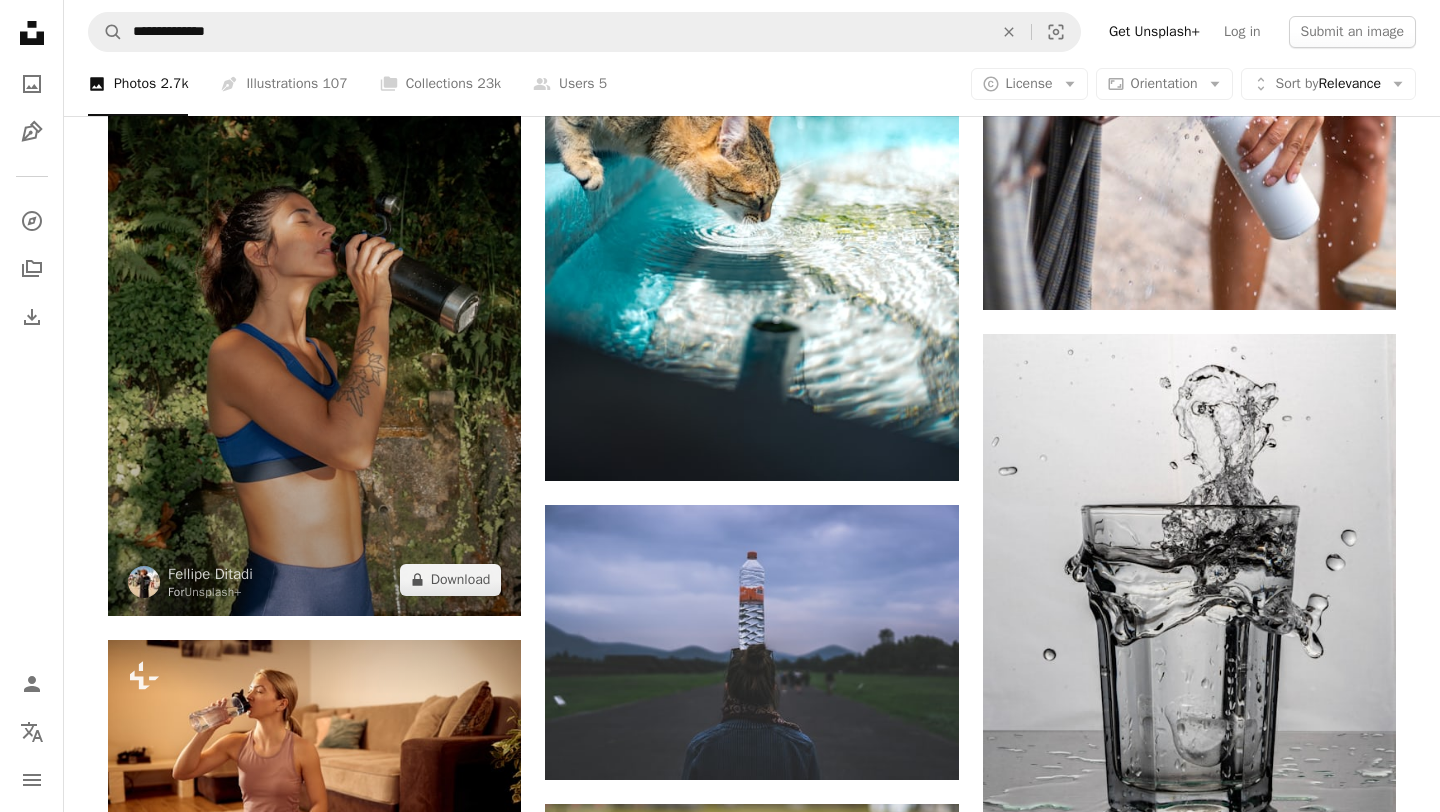 click at bounding box center [314, 306] 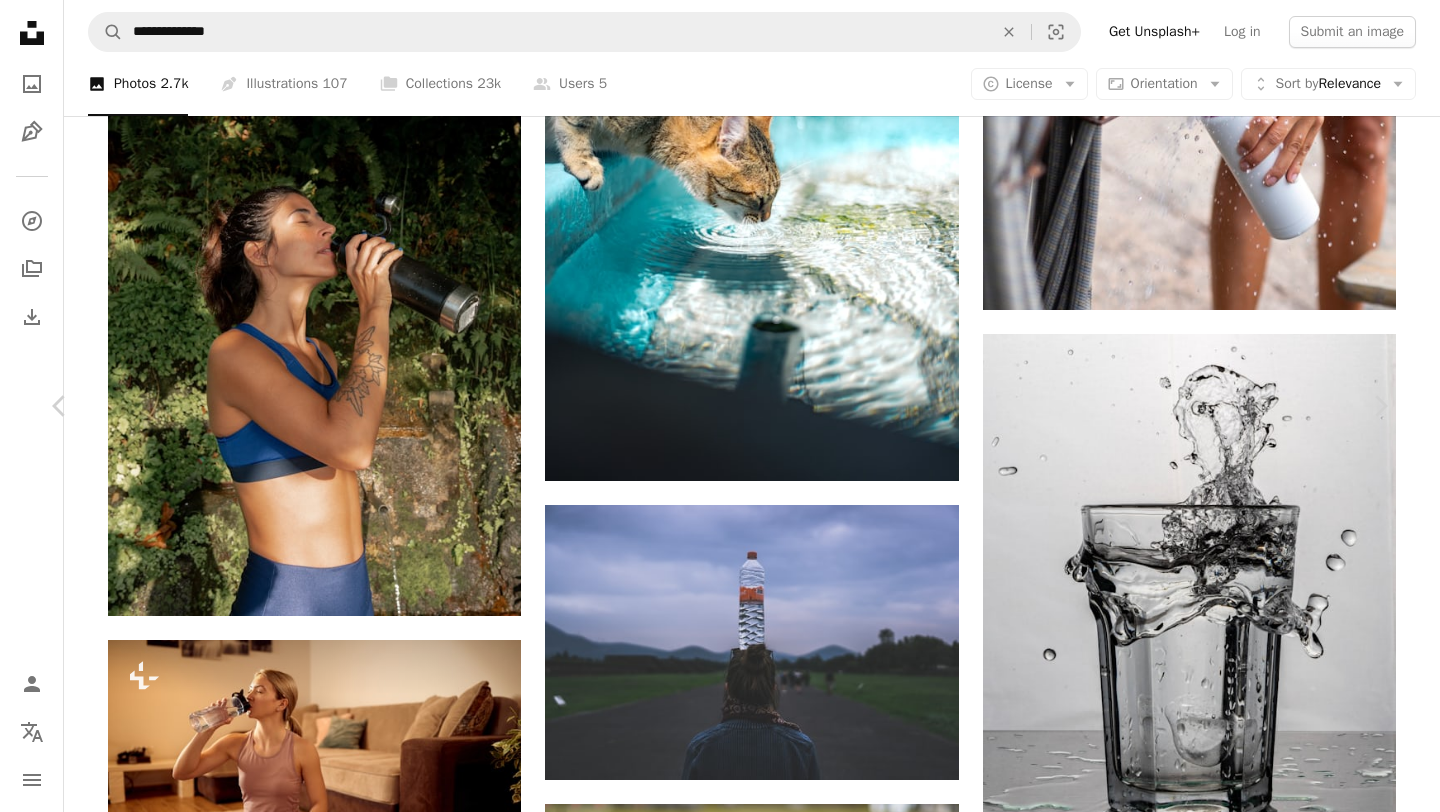scroll, scrollTop: 762, scrollLeft: 0, axis: vertical 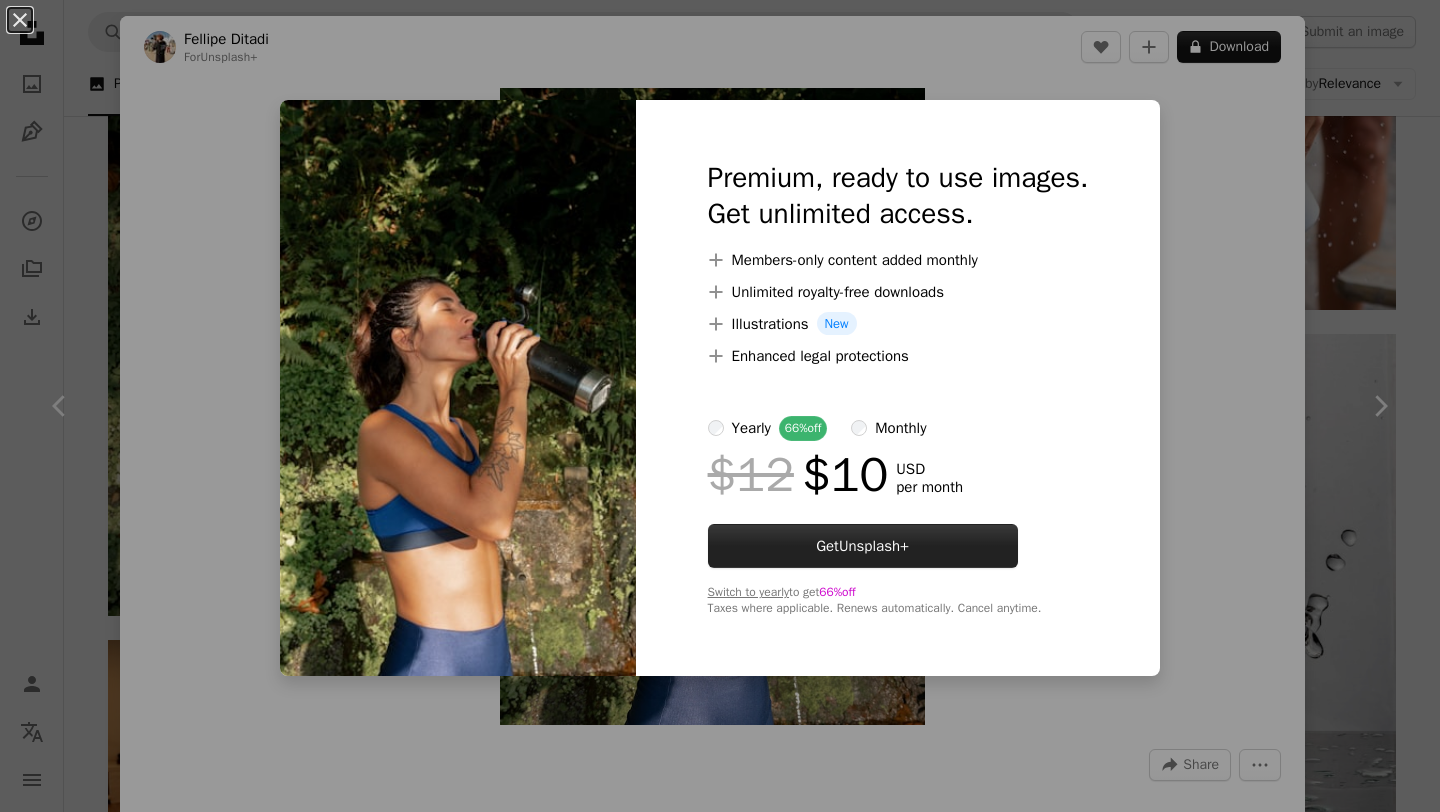 click on "Unsplash+" at bounding box center (874, 546) 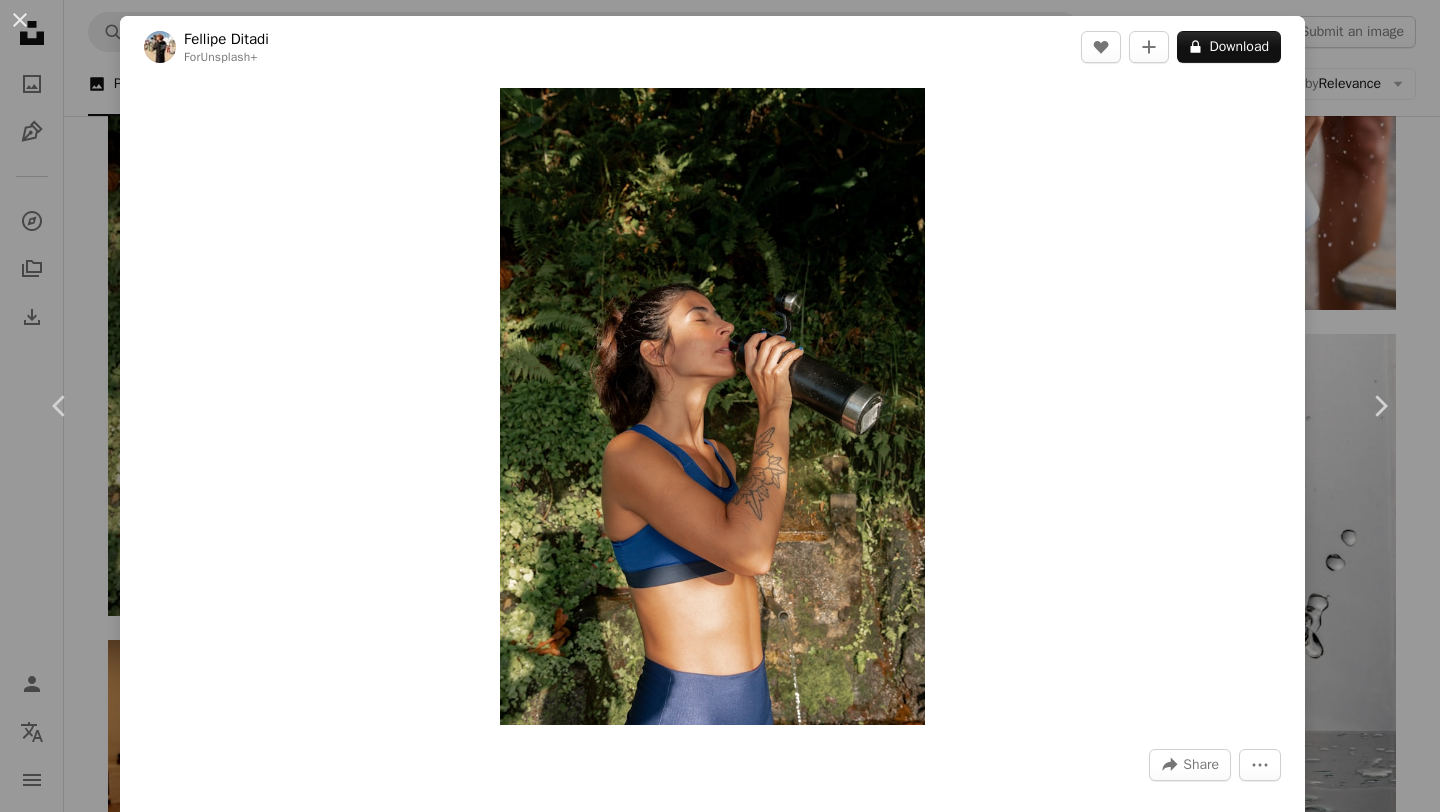 type on "**********" 